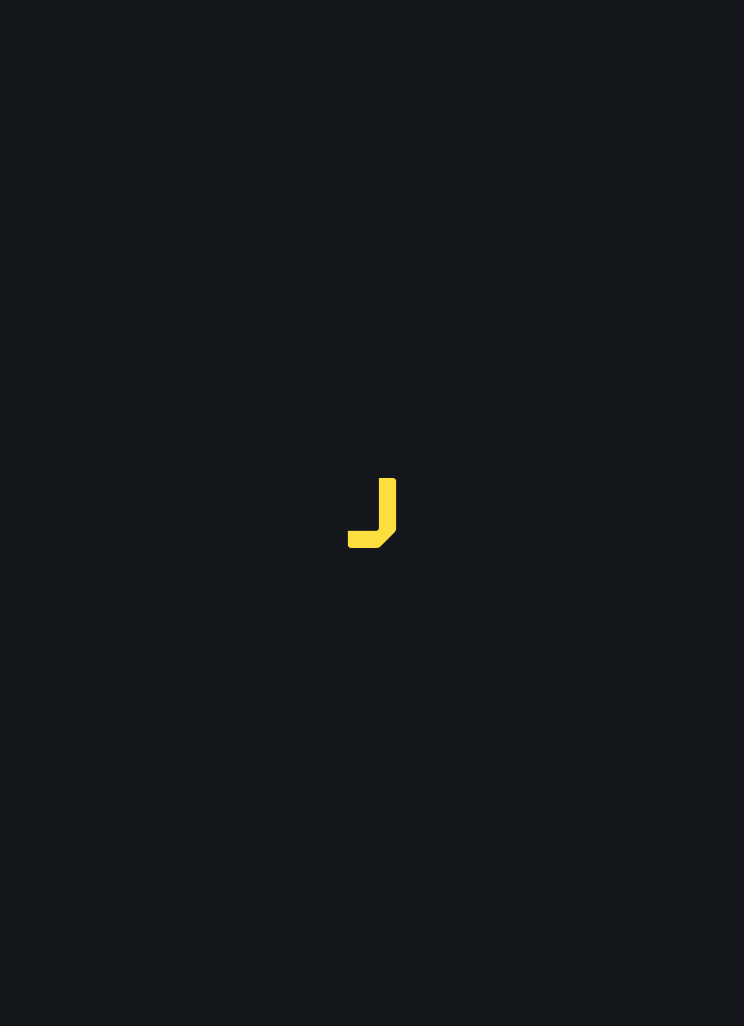 scroll, scrollTop: 0, scrollLeft: 0, axis: both 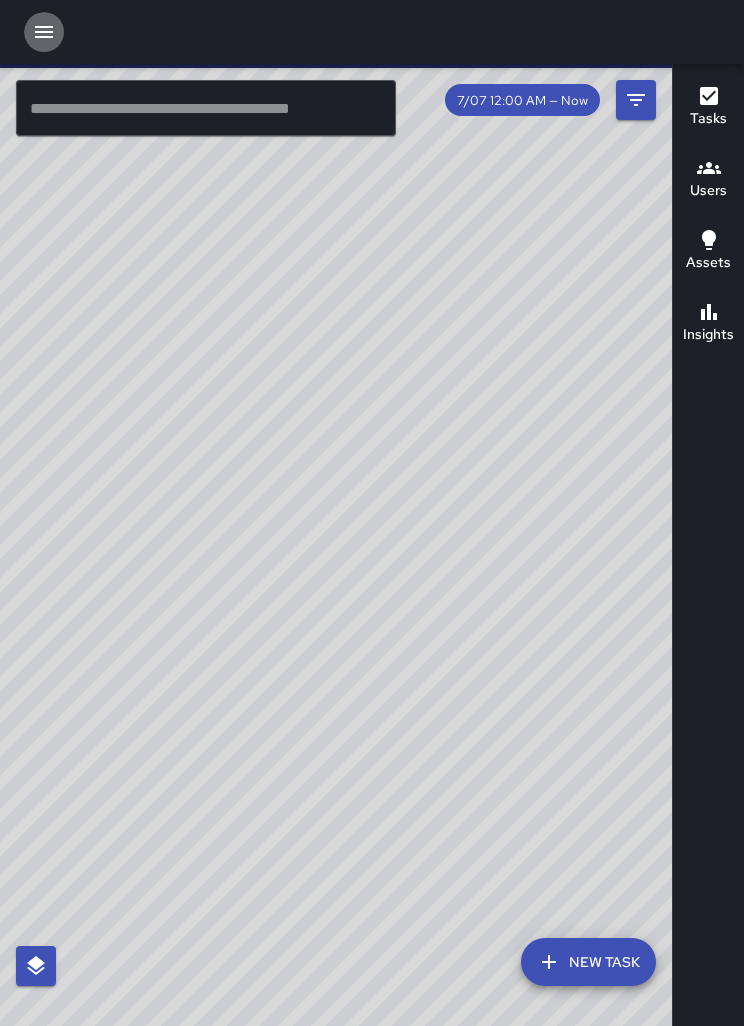 click at bounding box center [44, 32] 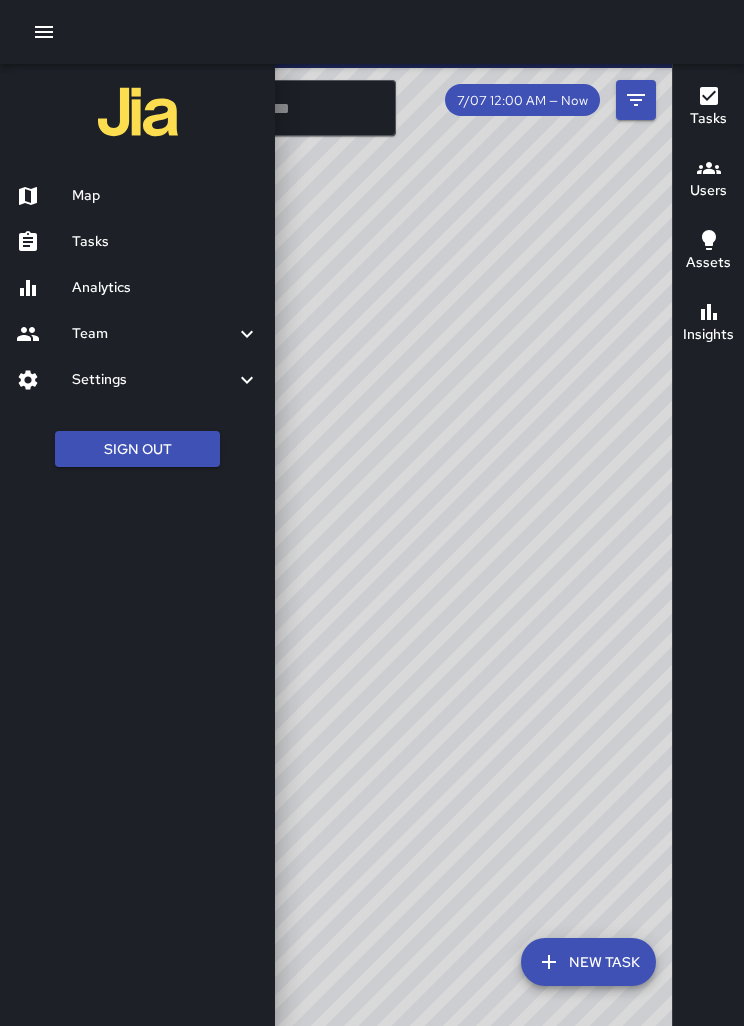 click on "Tasks" at bounding box center (165, 242) 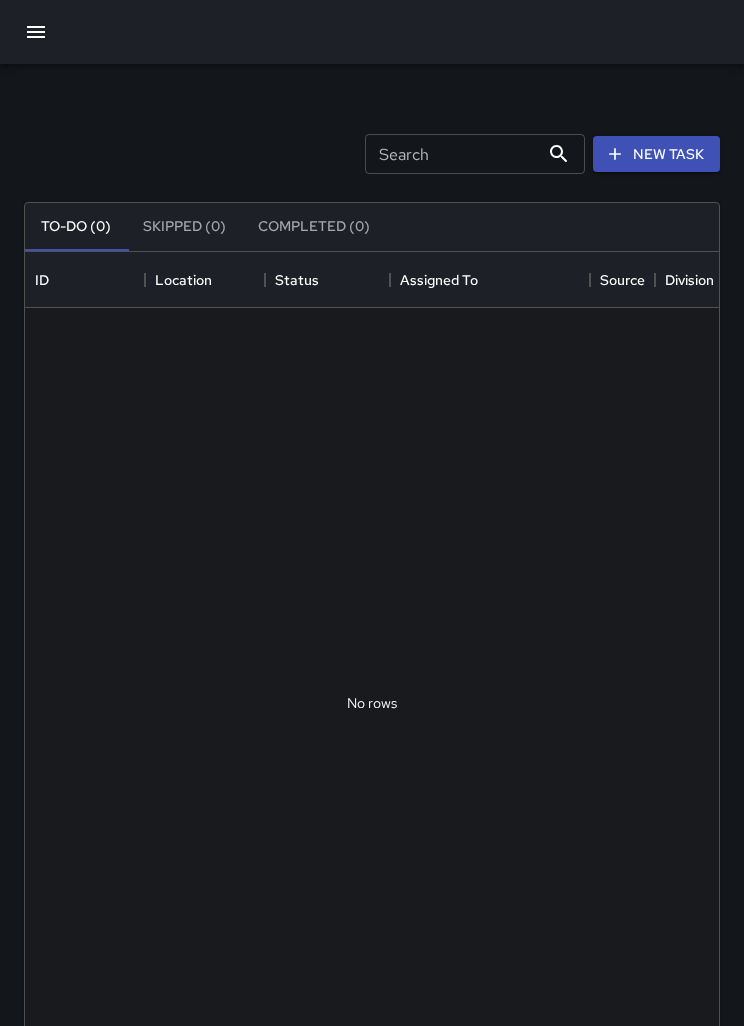 scroll, scrollTop: 1, scrollLeft: 1, axis: both 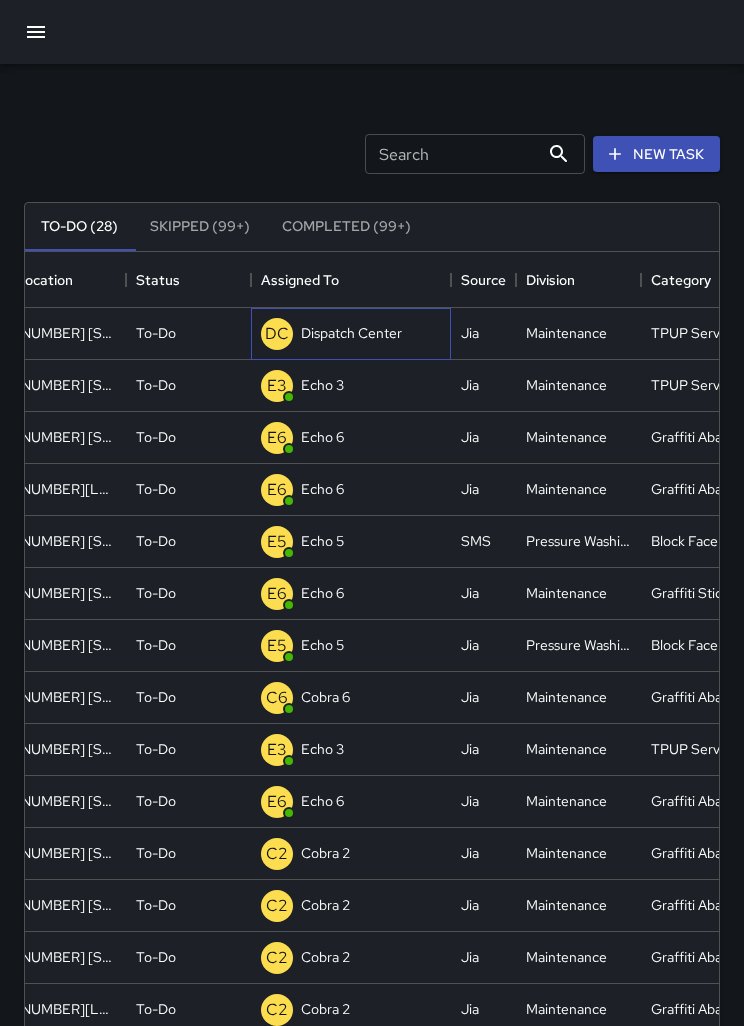 click on "Dispatch Center" at bounding box center (351, 333) 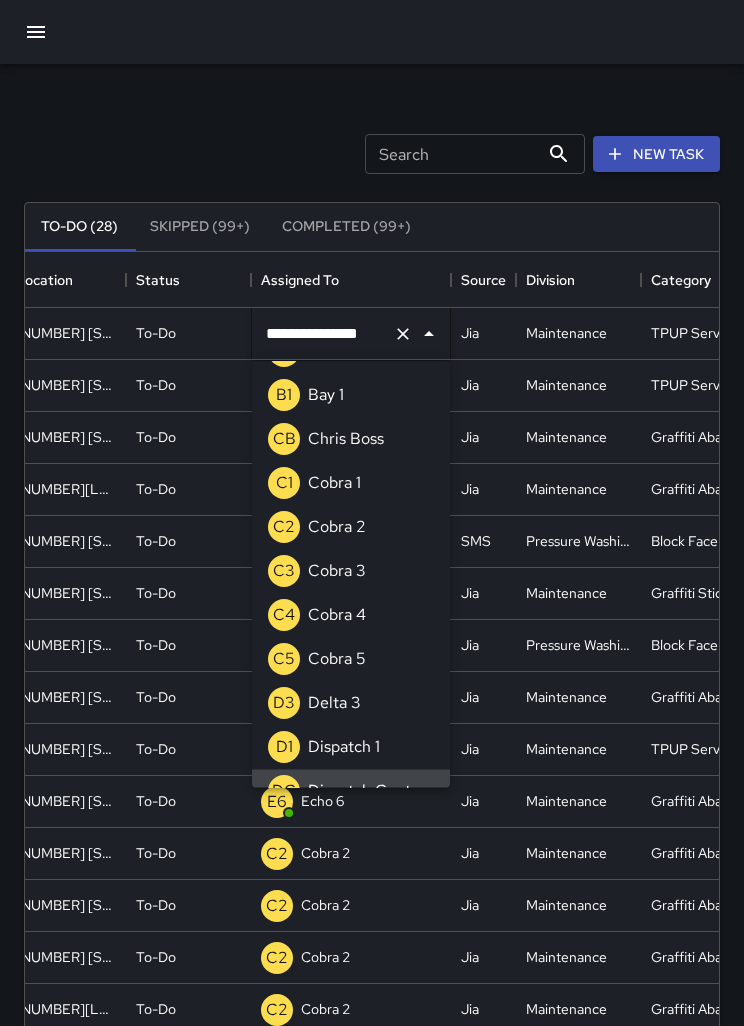 click at bounding box center [403, 334] 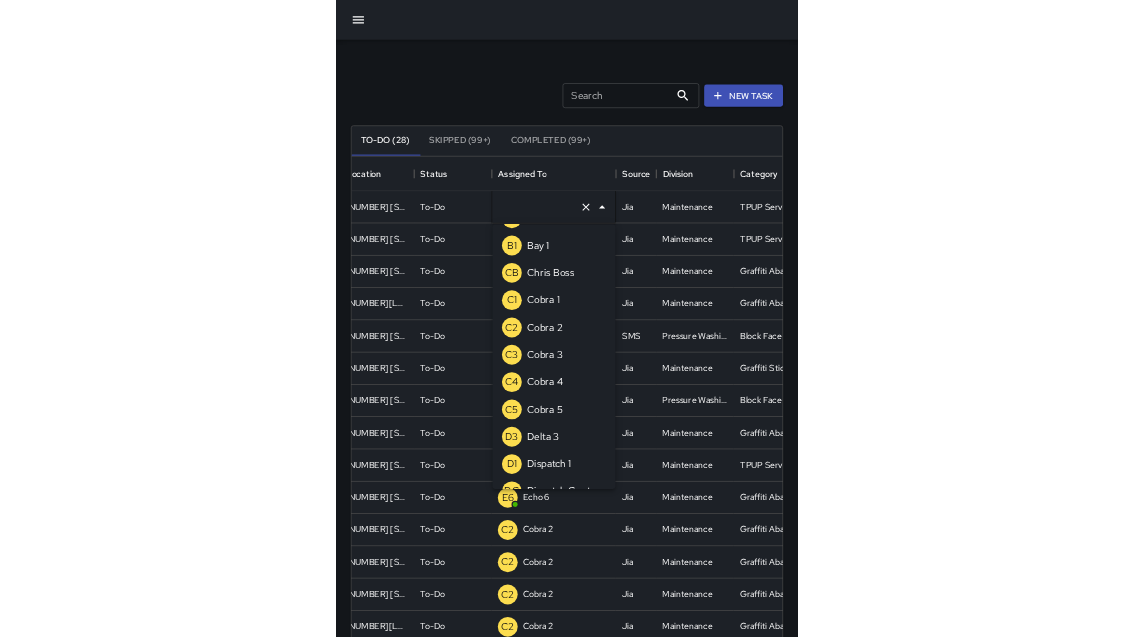 scroll, scrollTop: 8, scrollLeft: 0, axis: vertical 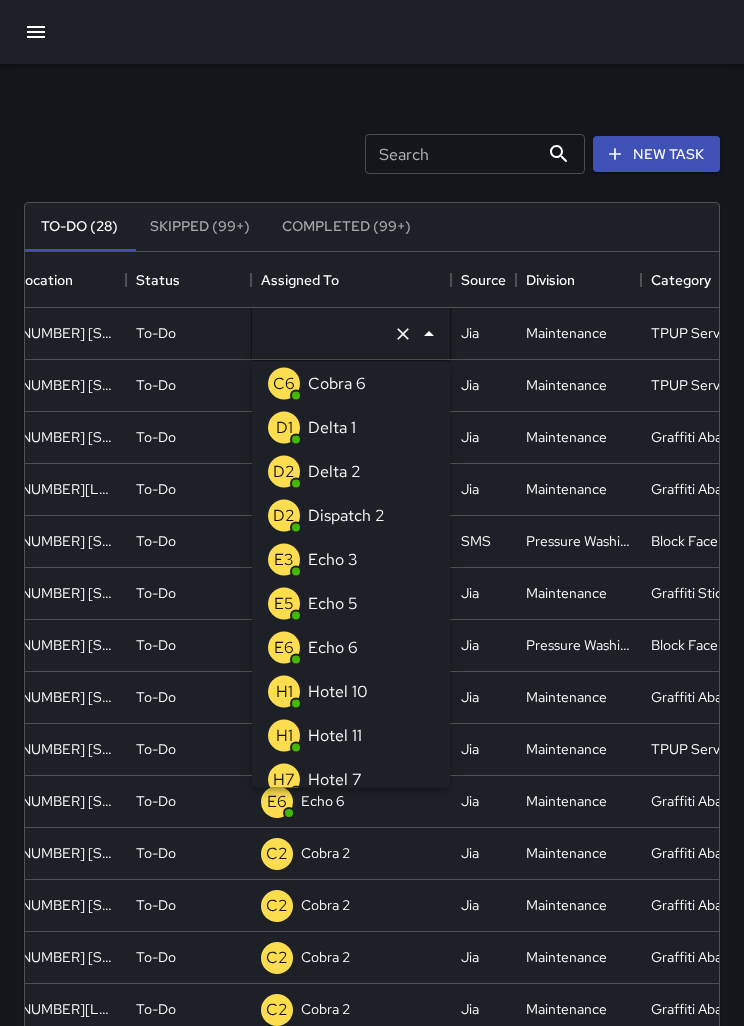 click on "E3 Echo 3" at bounding box center (351, 560) 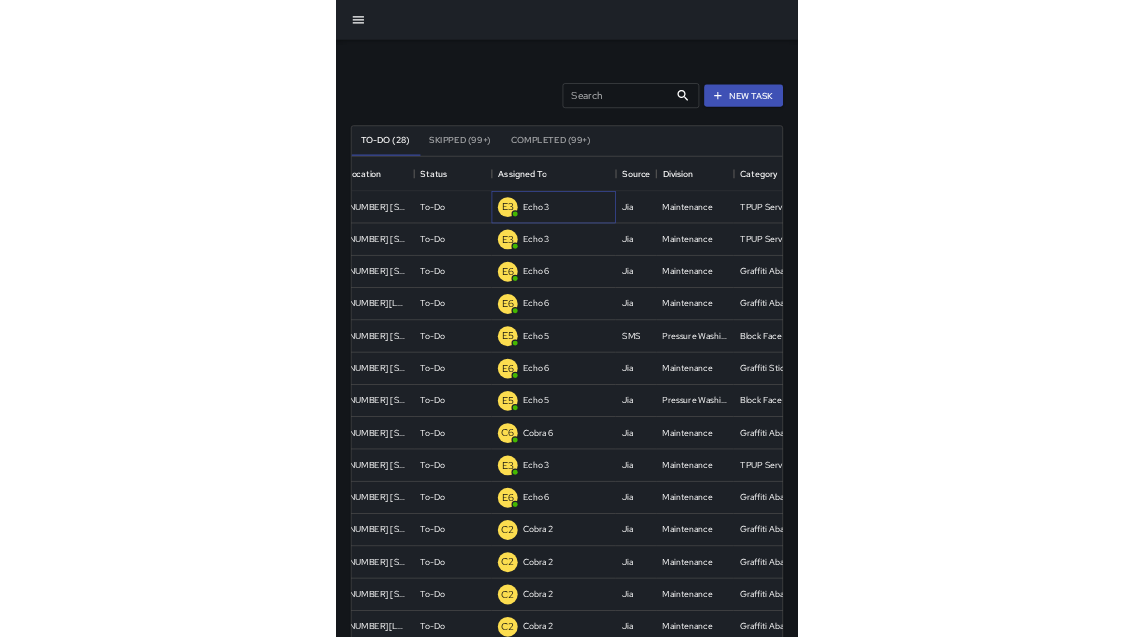 scroll, scrollTop: 1, scrollLeft: 1, axis: both 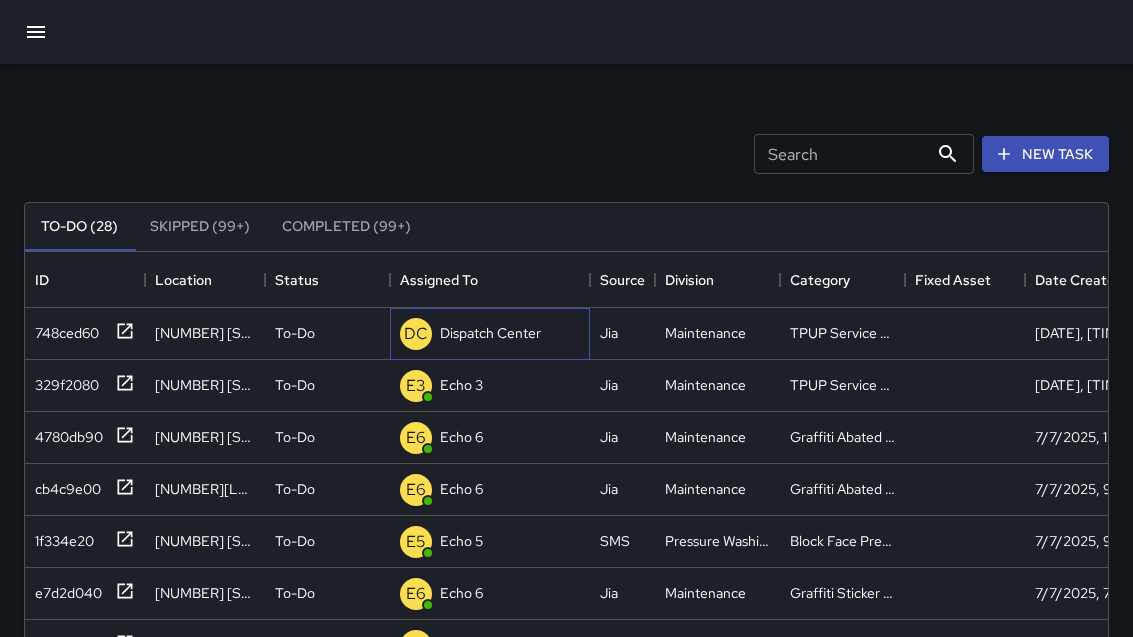 click on "DC Dispatch Center" at bounding box center (490, 334) 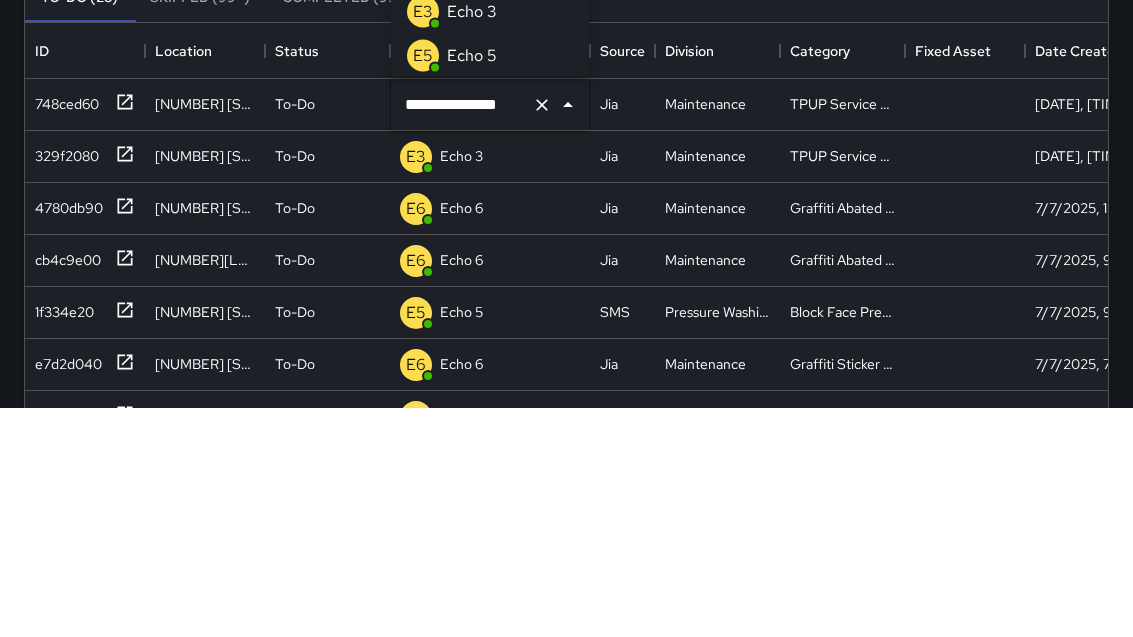 scroll, scrollTop: 1384, scrollLeft: 0, axis: vertical 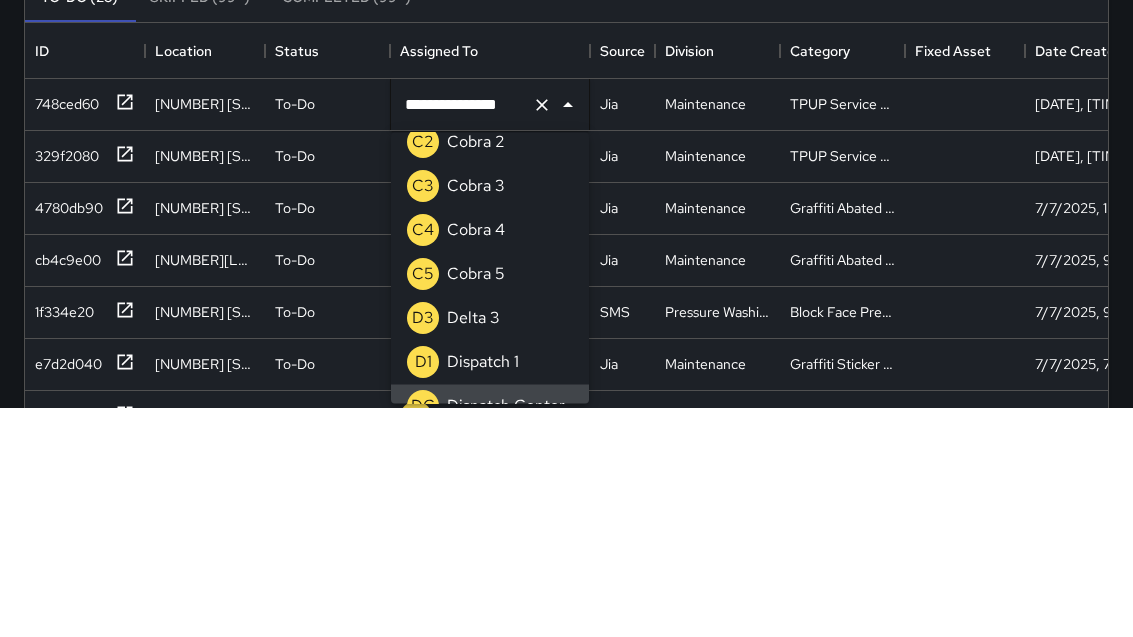 click at bounding box center (542, 334) 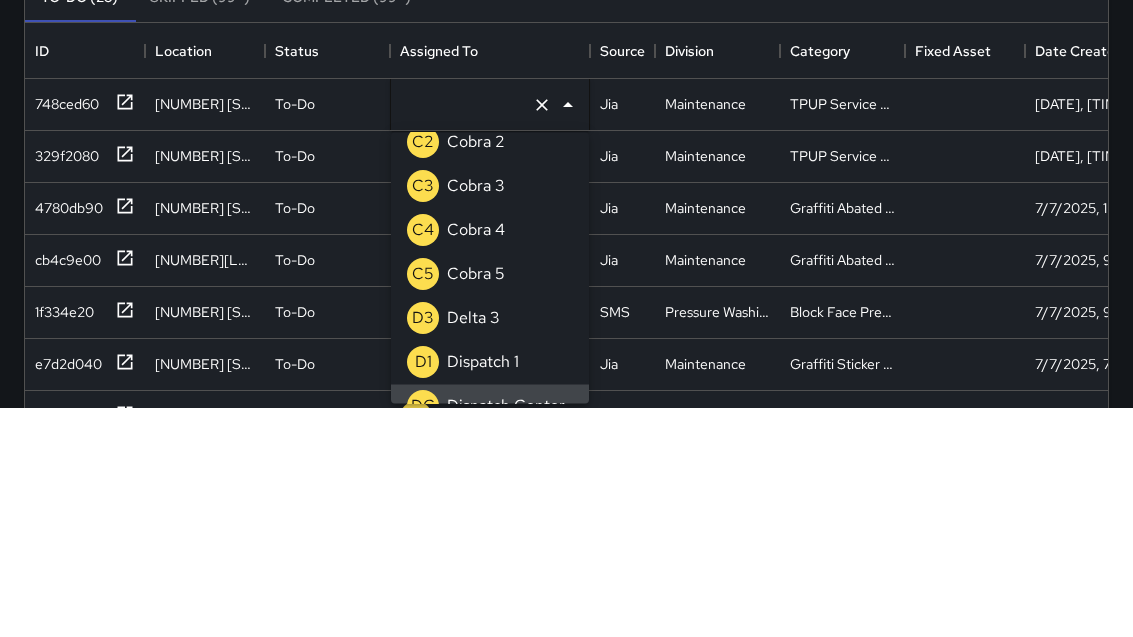 scroll, scrollTop: 8, scrollLeft: 0, axis: vertical 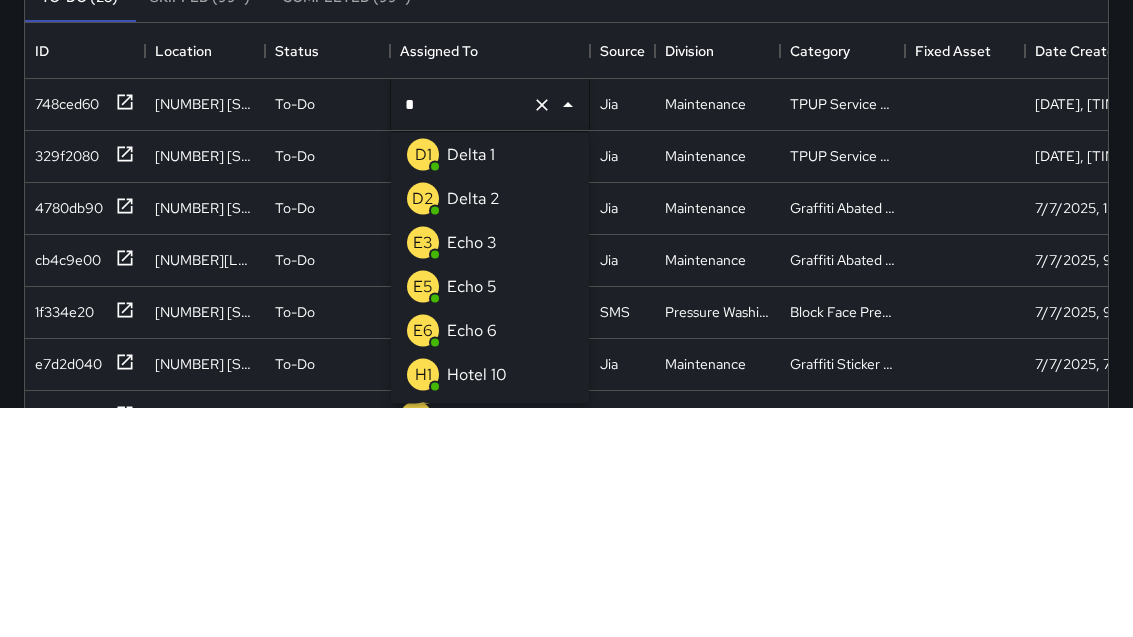 type on "**" 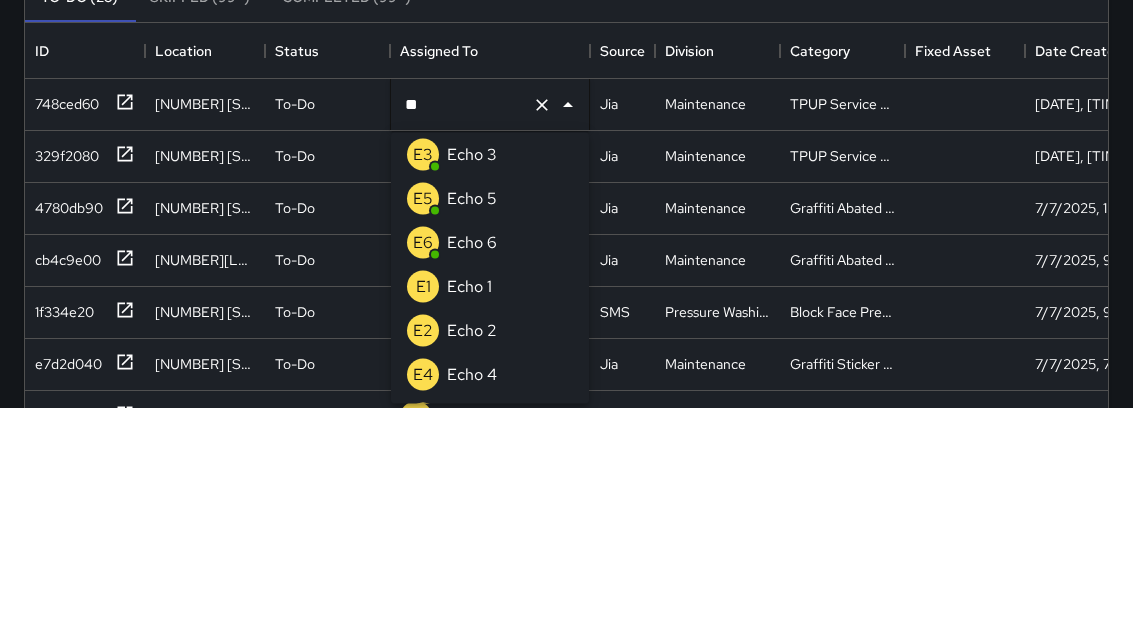 click on "Echo 3" at bounding box center (472, 384) 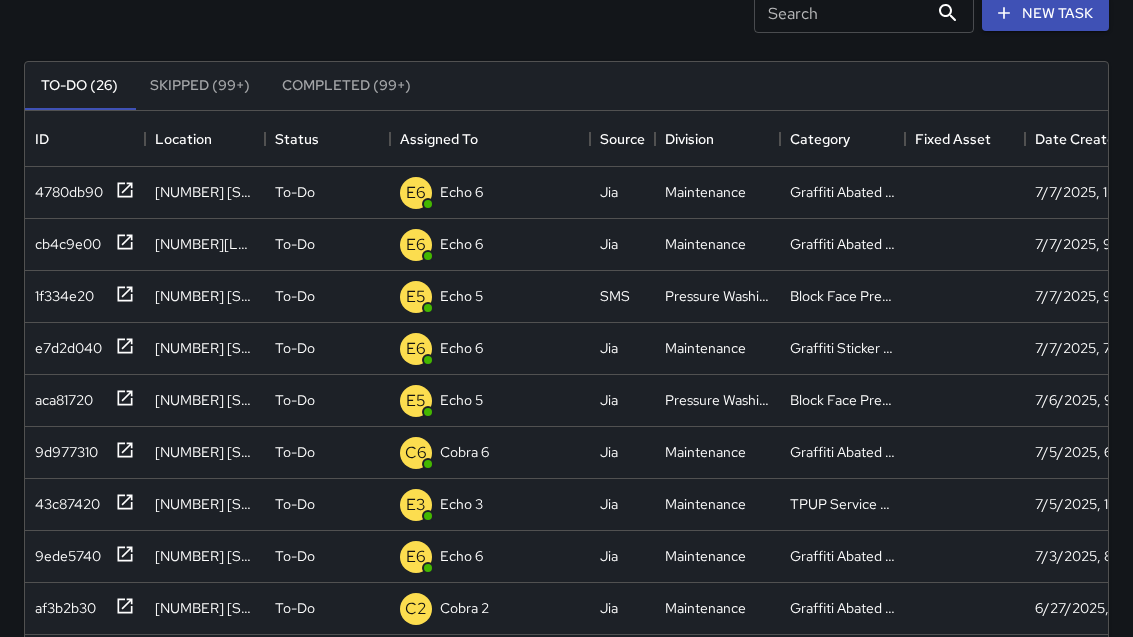scroll, scrollTop: 0, scrollLeft: 0, axis: both 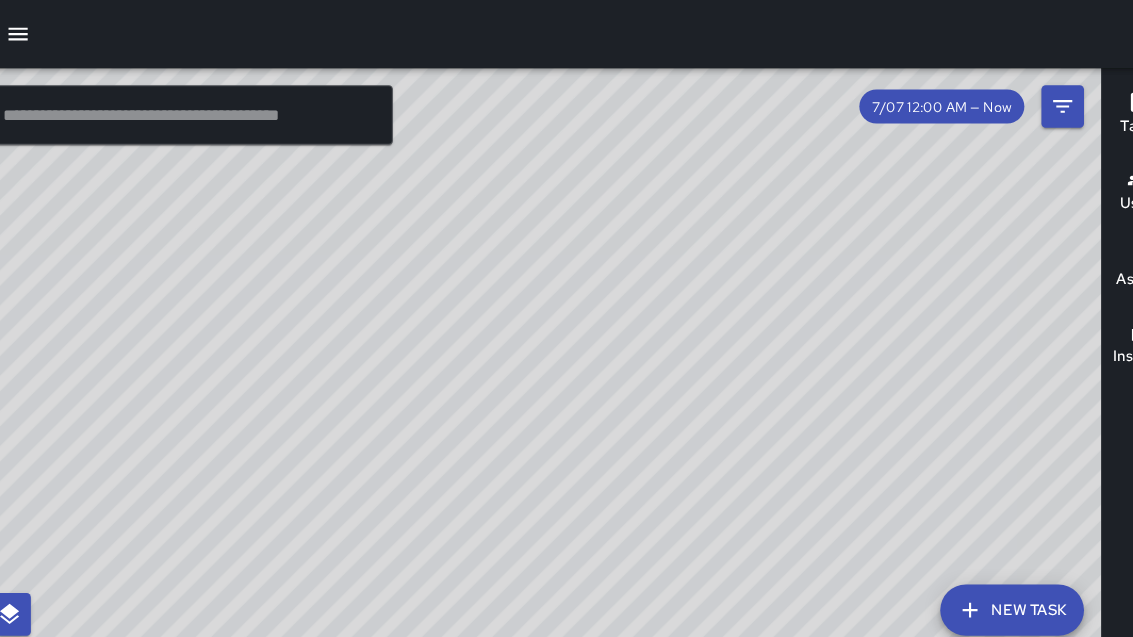 click on "© Mapbox   © OpenStreetMap   Improve this map" at bounding box center [530, 382] 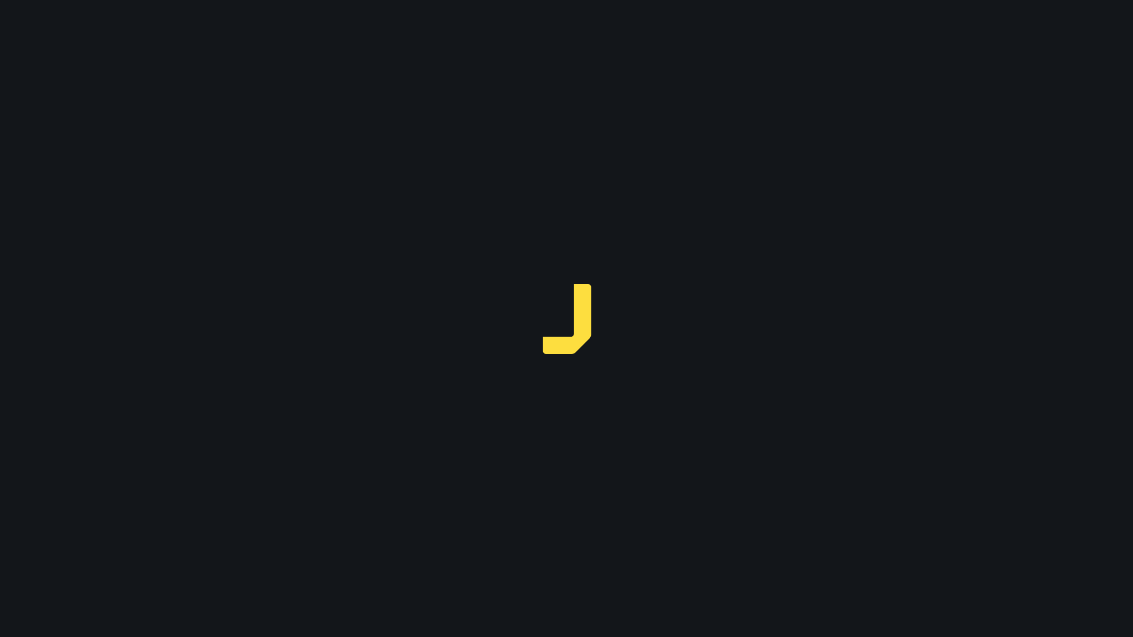 scroll, scrollTop: 0, scrollLeft: 0, axis: both 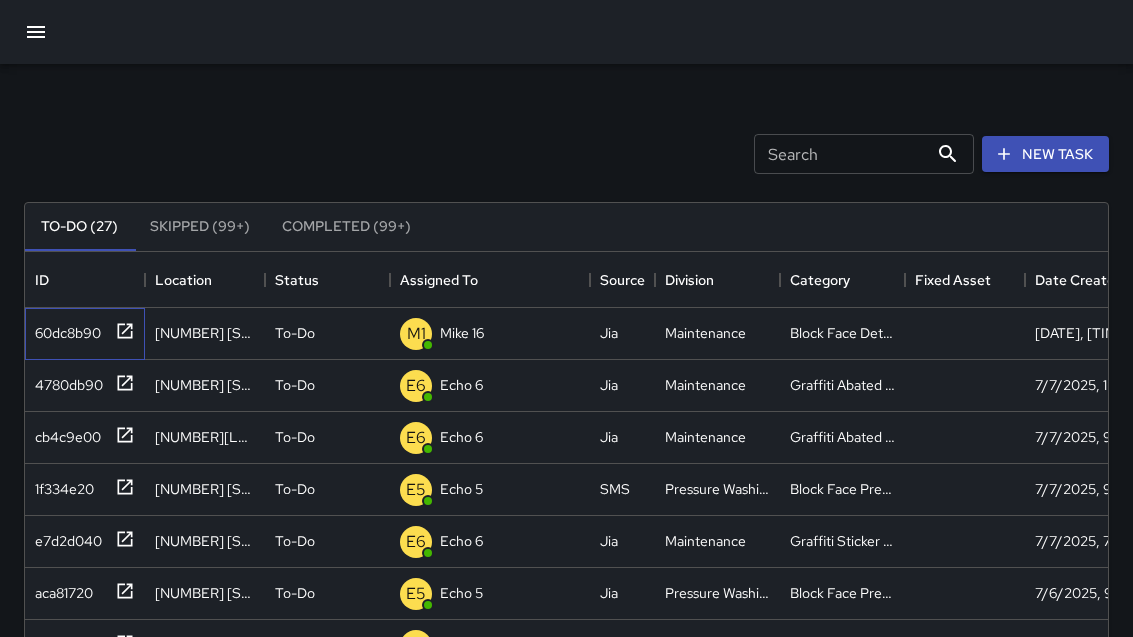 click at bounding box center (125, 331) 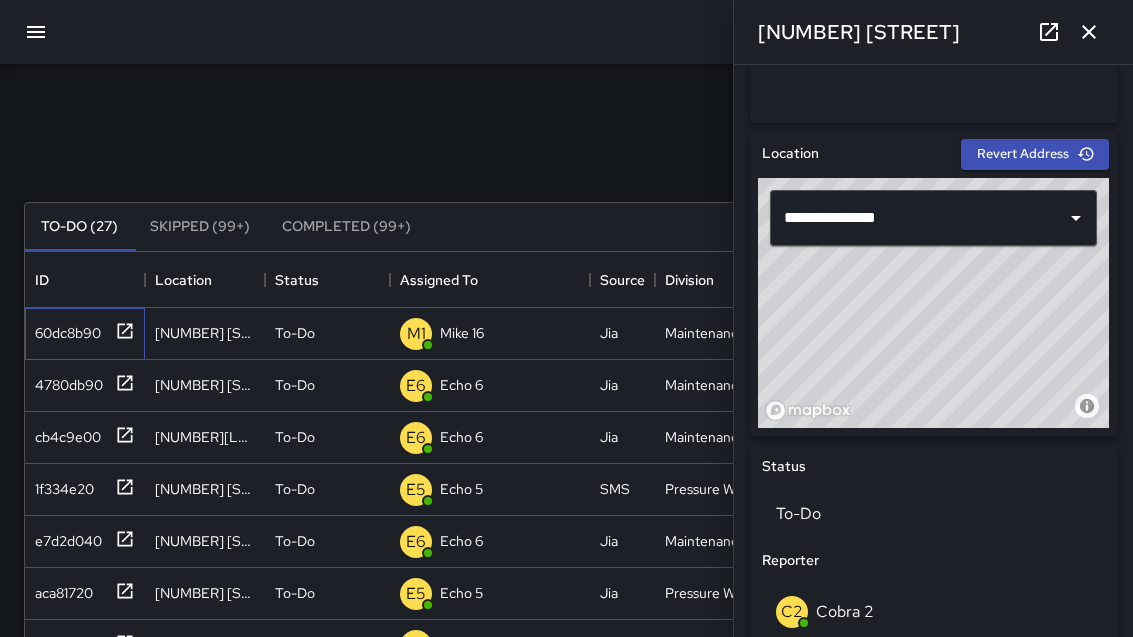scroll, scrollTop: 533, scrollLeft: 0, axis: vertical 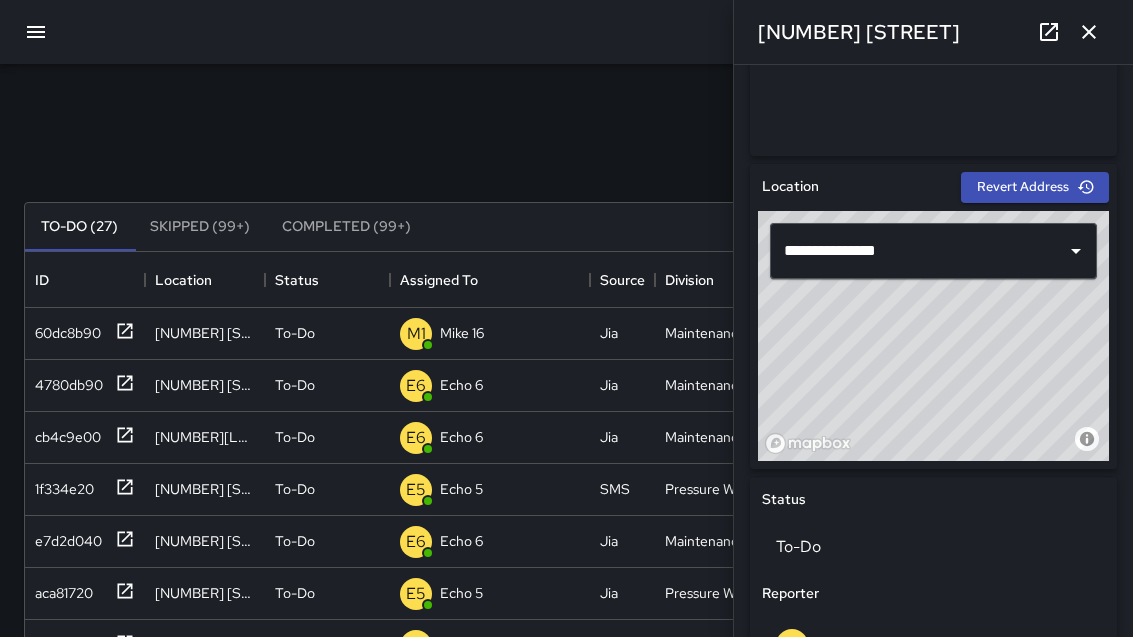 click on "© Mapbox   © OpenStreetMap   Improve this map" at bounding box center [933, 336] 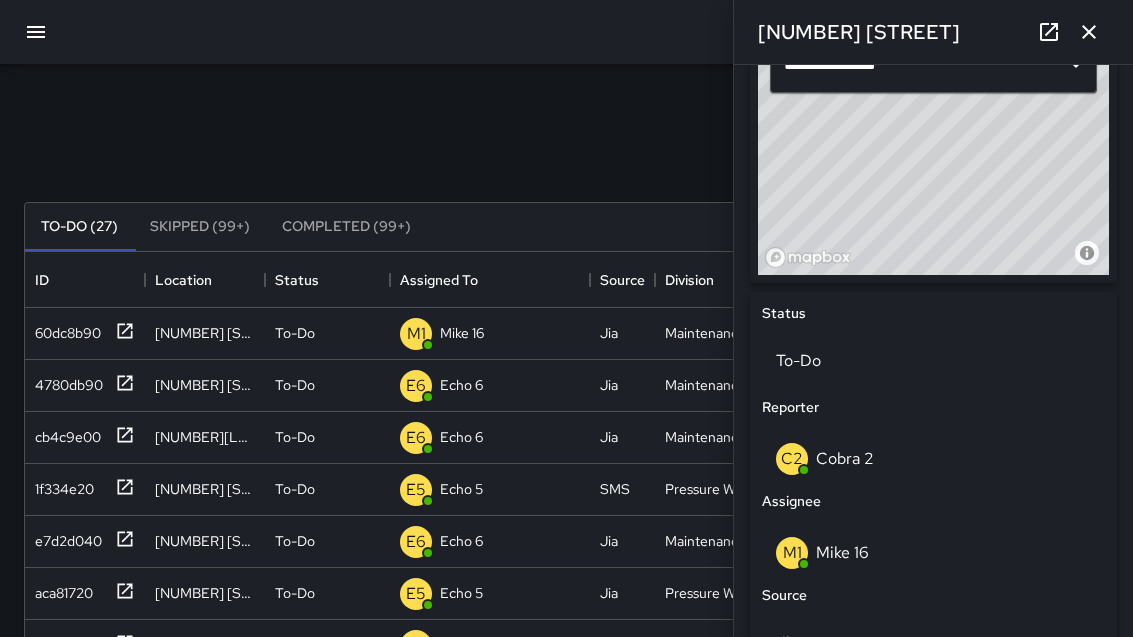 scroll, scrollTop: 721, scrollLeft: 0, axis: vertical 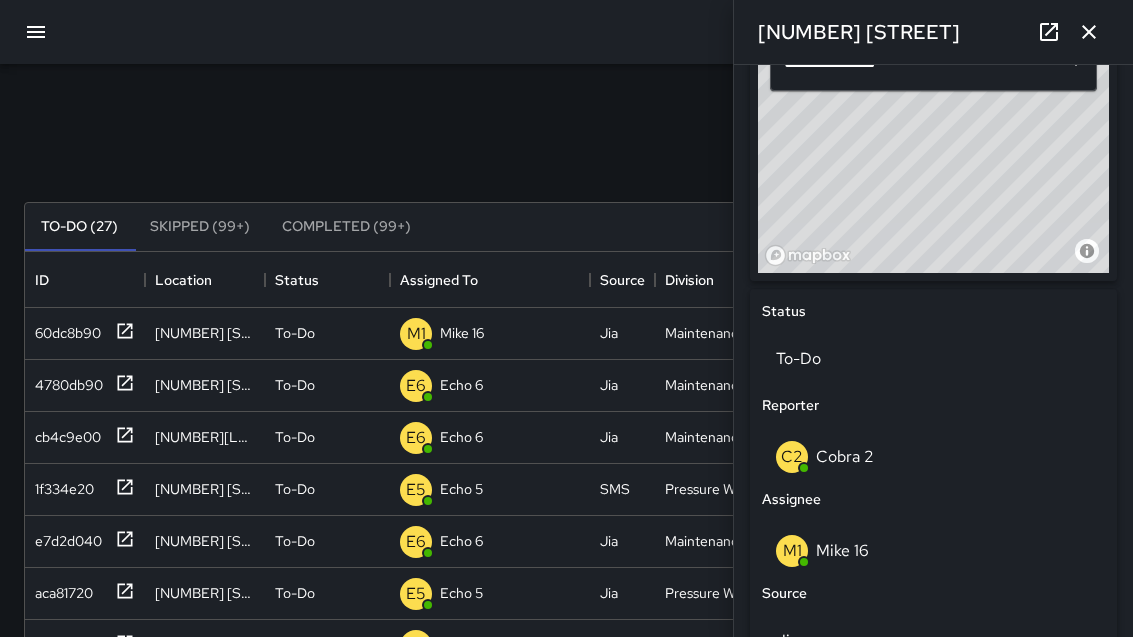 click at bounding box center (1089, 32) 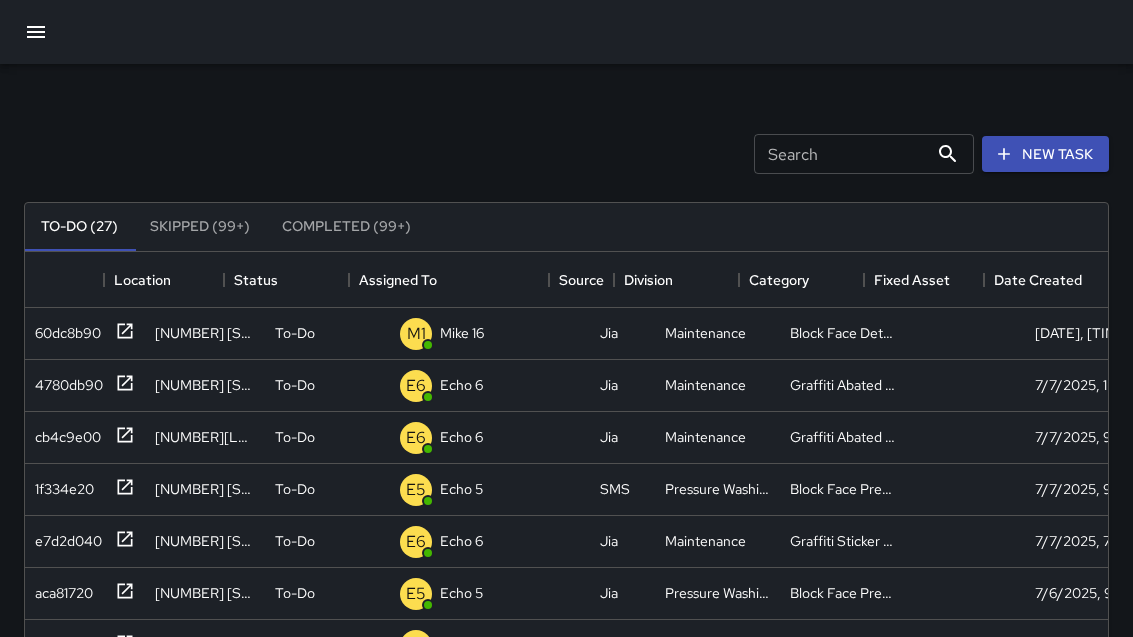 scroll, scrollTop: 0, scrollLeft: 0, axis: both 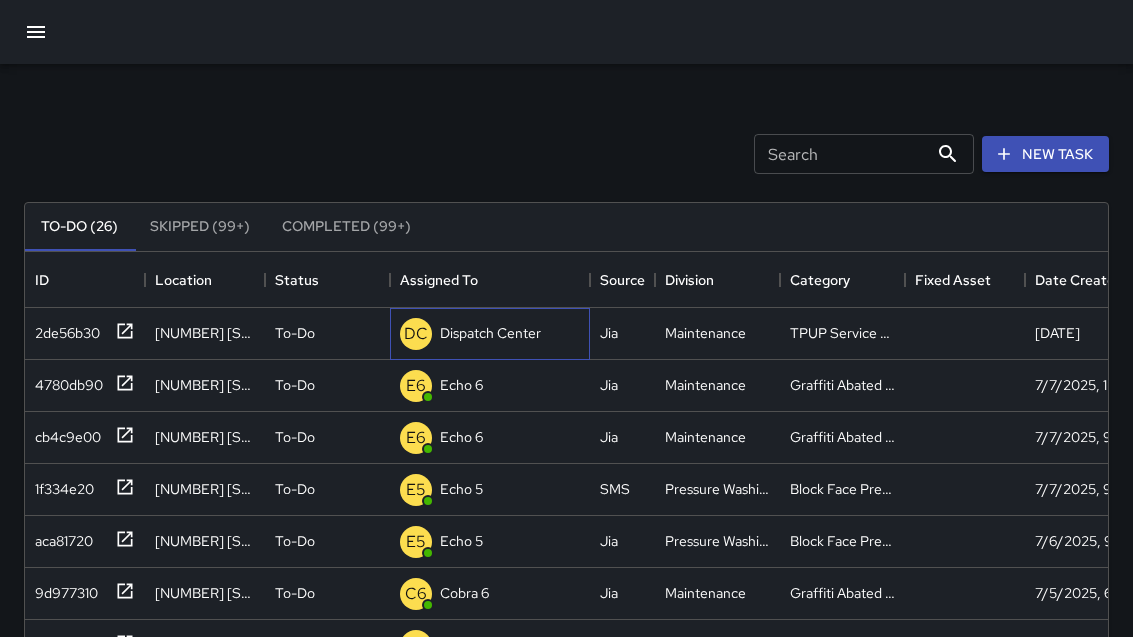 click on "DC Dispatch Center" at bounding box center (470, 334) 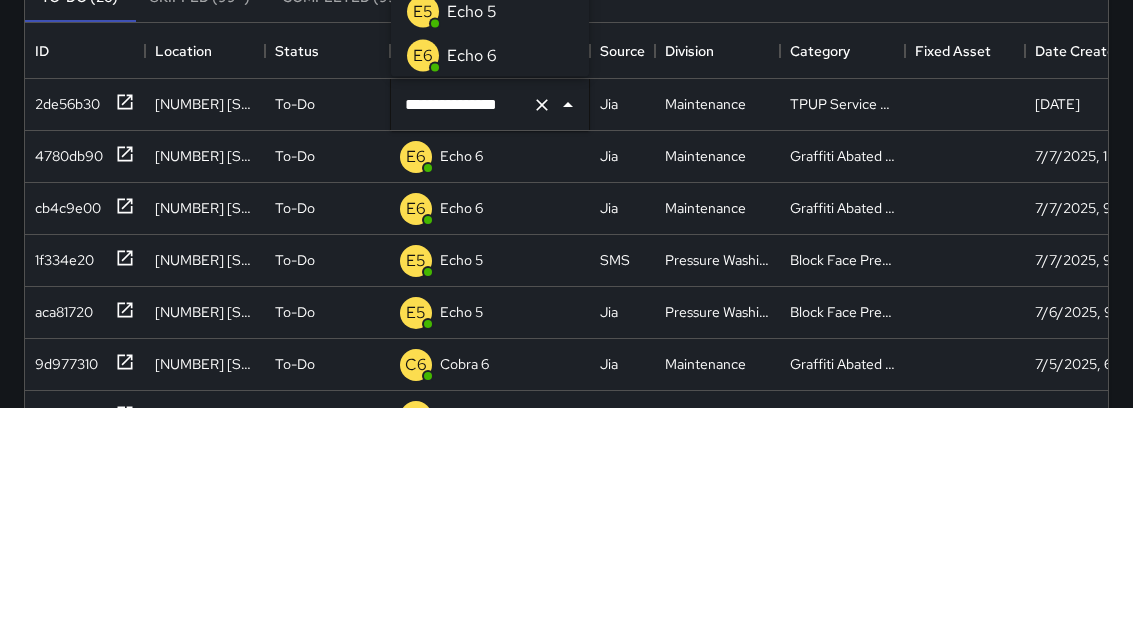 scroll, scrollTop: 1384, scrollLeft: 0, axis: vertical 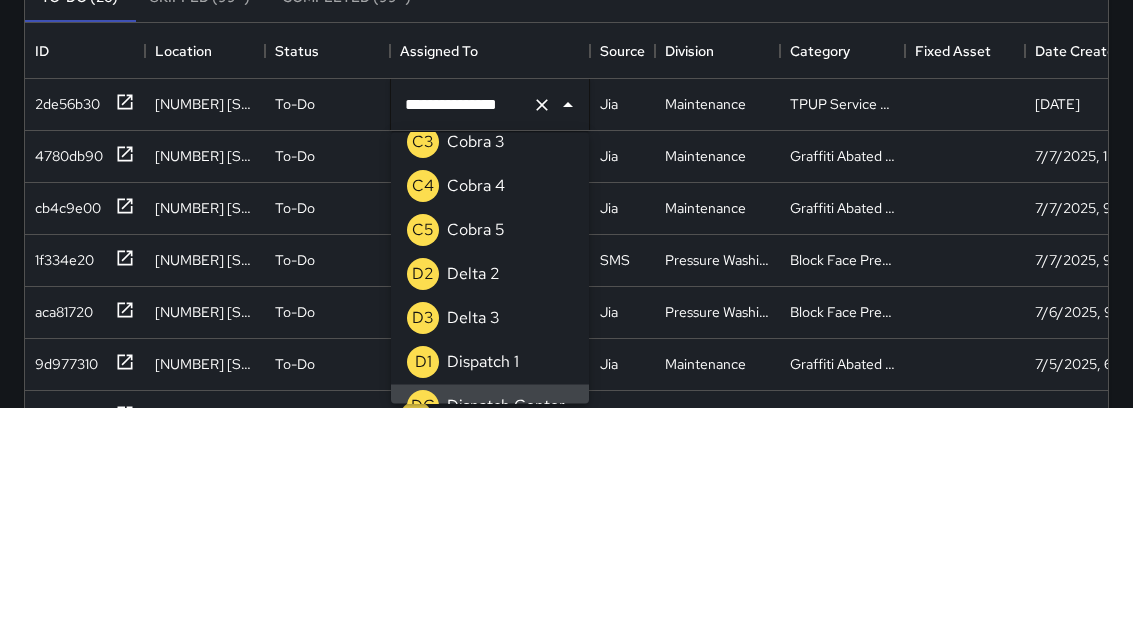click at bounding box center (542, 334) 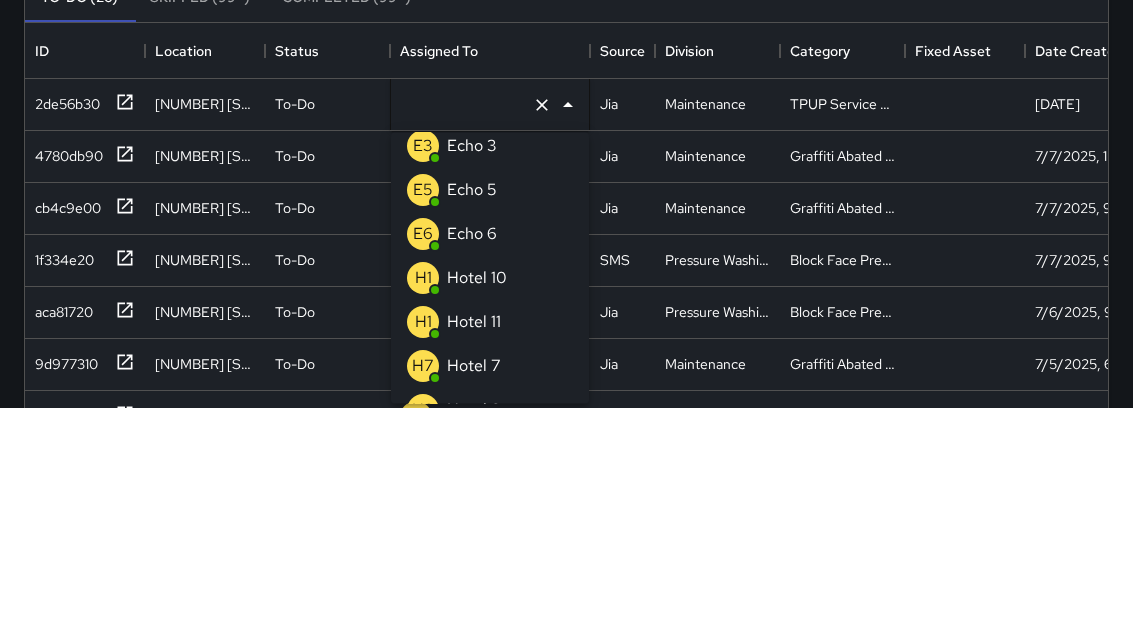 scroll, scrollTop: 132, scrollLeft: 0, axis: vertical 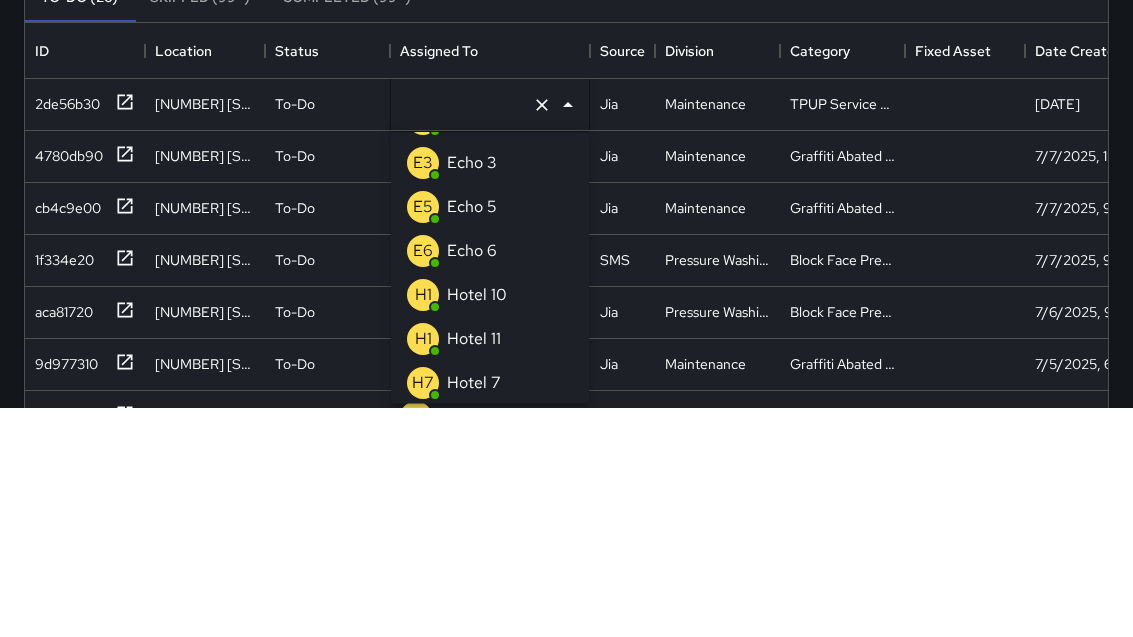 click on "E3 Echo 3" at bounding box center (490, 392) 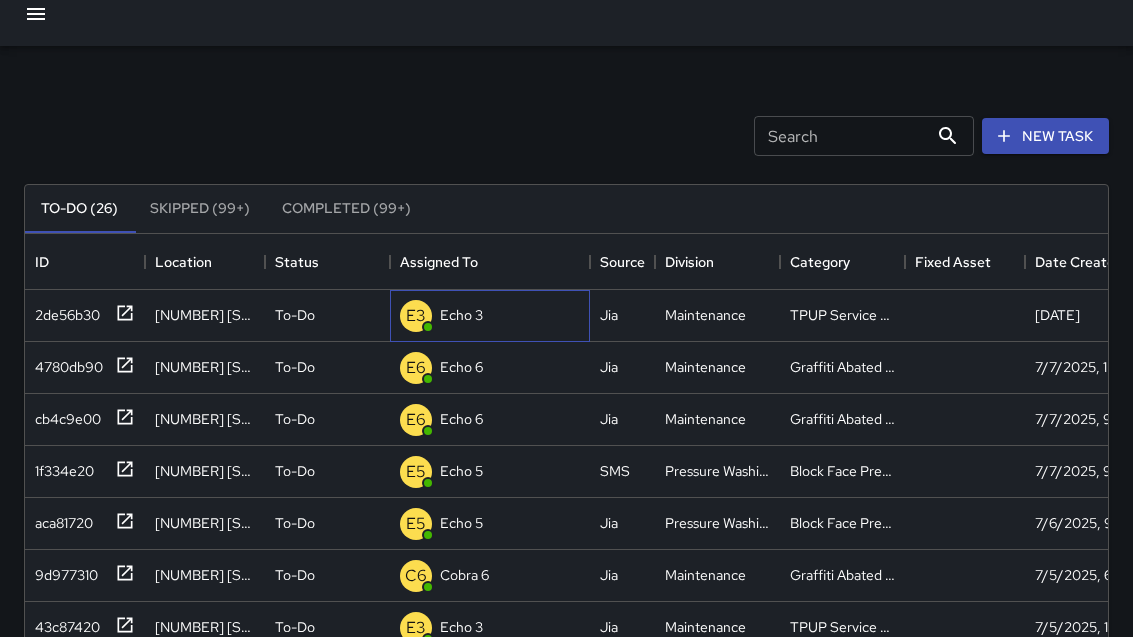 scroll, scrollTop: 0, scrollLeft: 0, axis: both 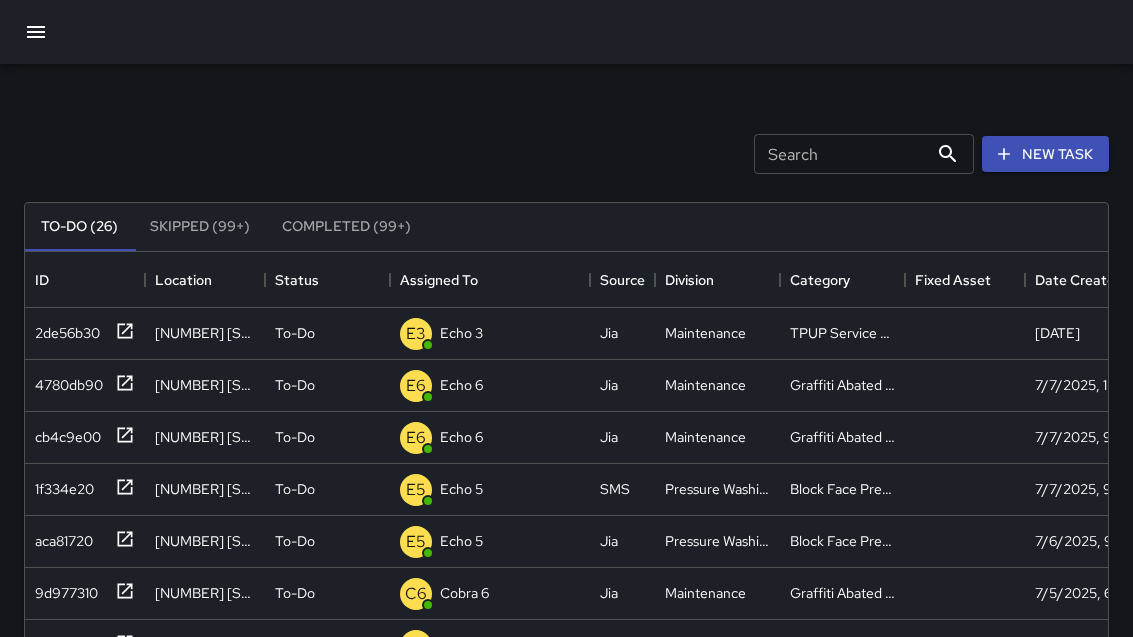 click on "Search Search New Task" at bounding box center [566, 154] 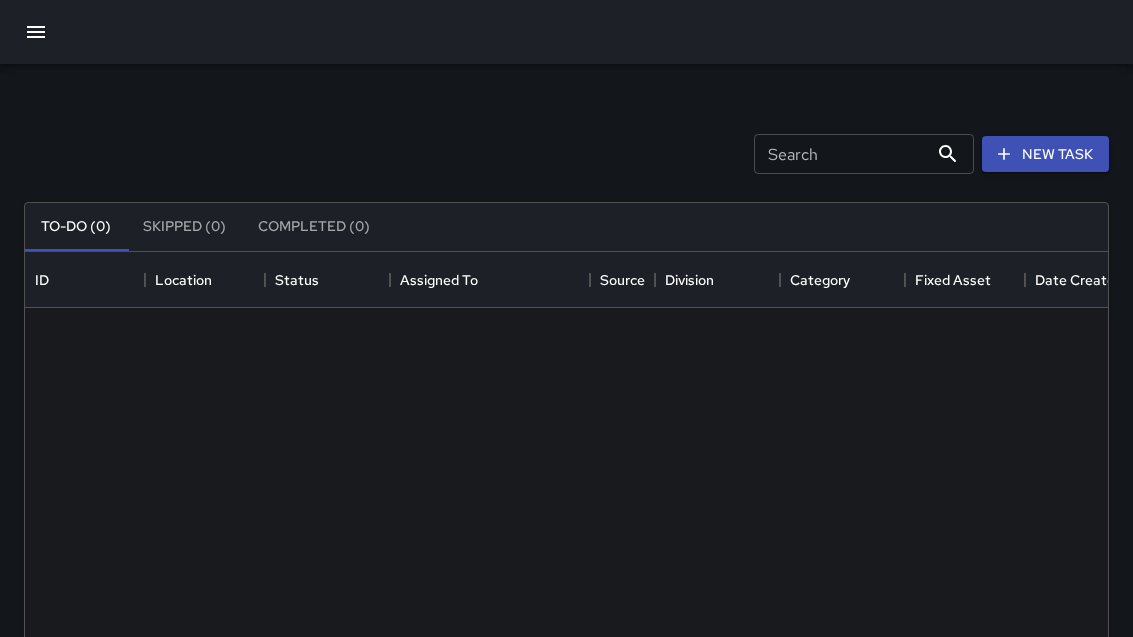 scroll, scrollTop: 1, scrollLeft: 1, axis: both 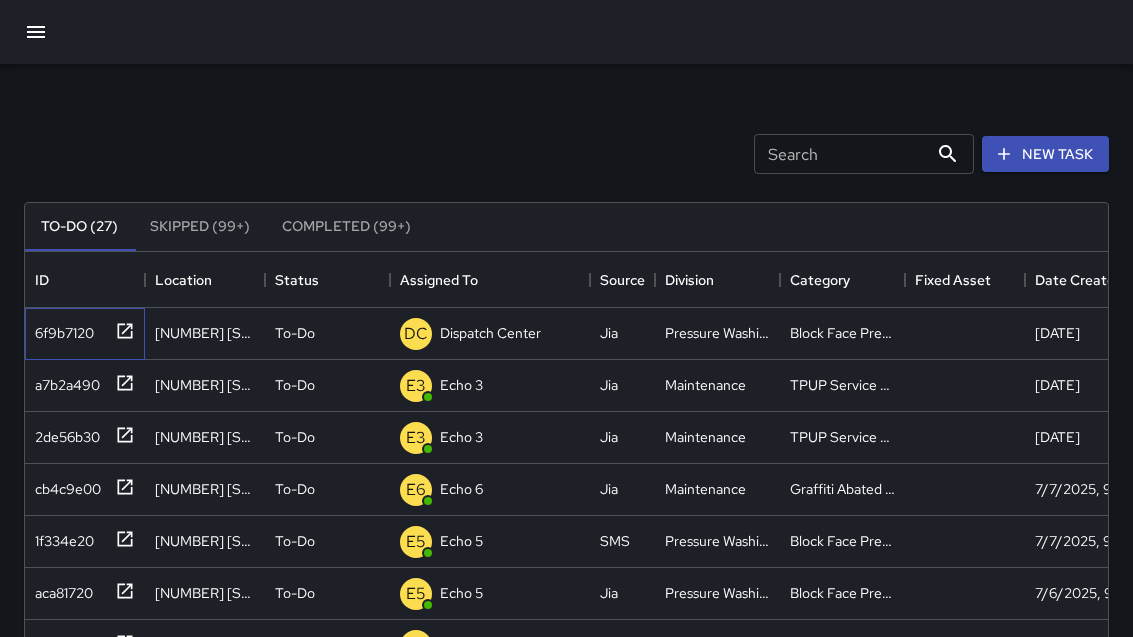 click at bounding box center (125, 330) 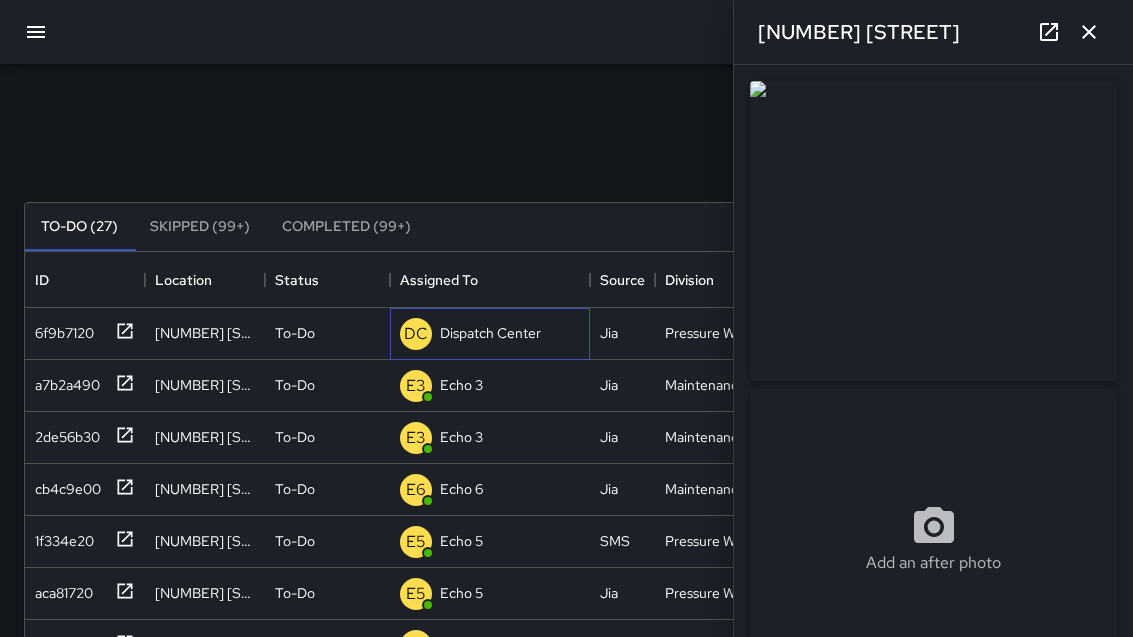 click on "Dispatch Center" at bounding box center (490, 333) 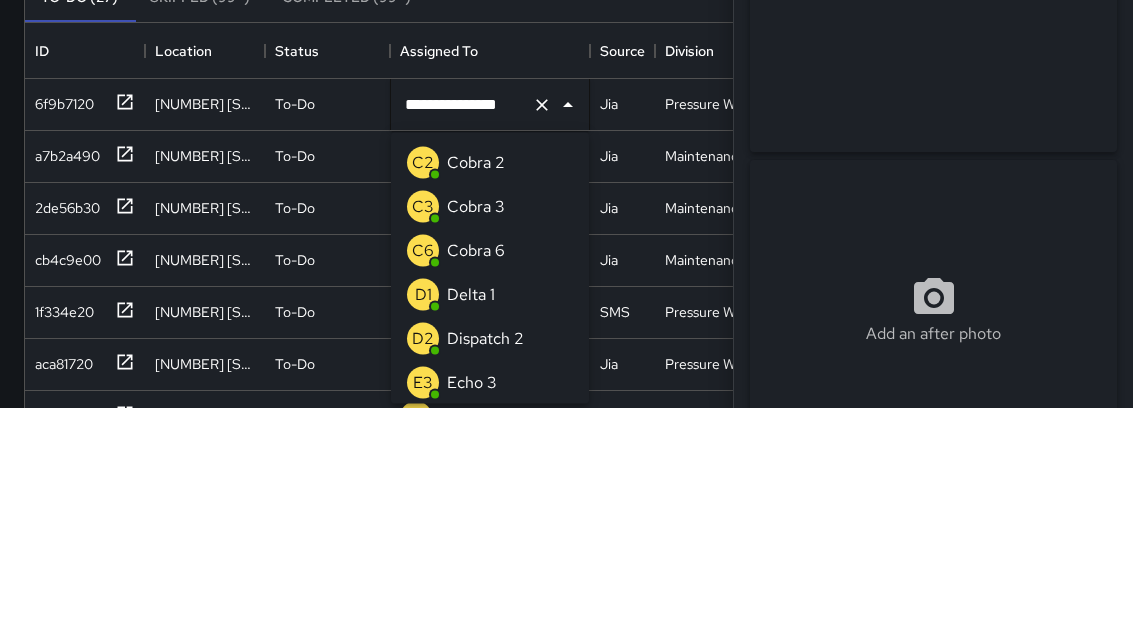 scroll, scrollTop: 1384, scrollLeft: 0, axis: vertical 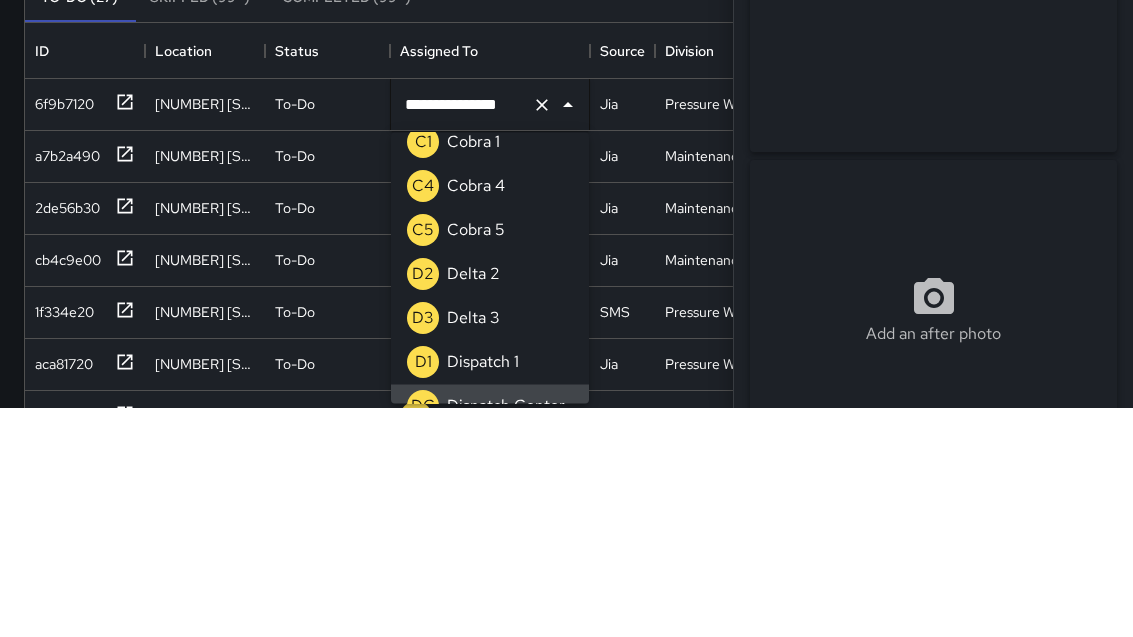 click at bounding box center [542, 334] 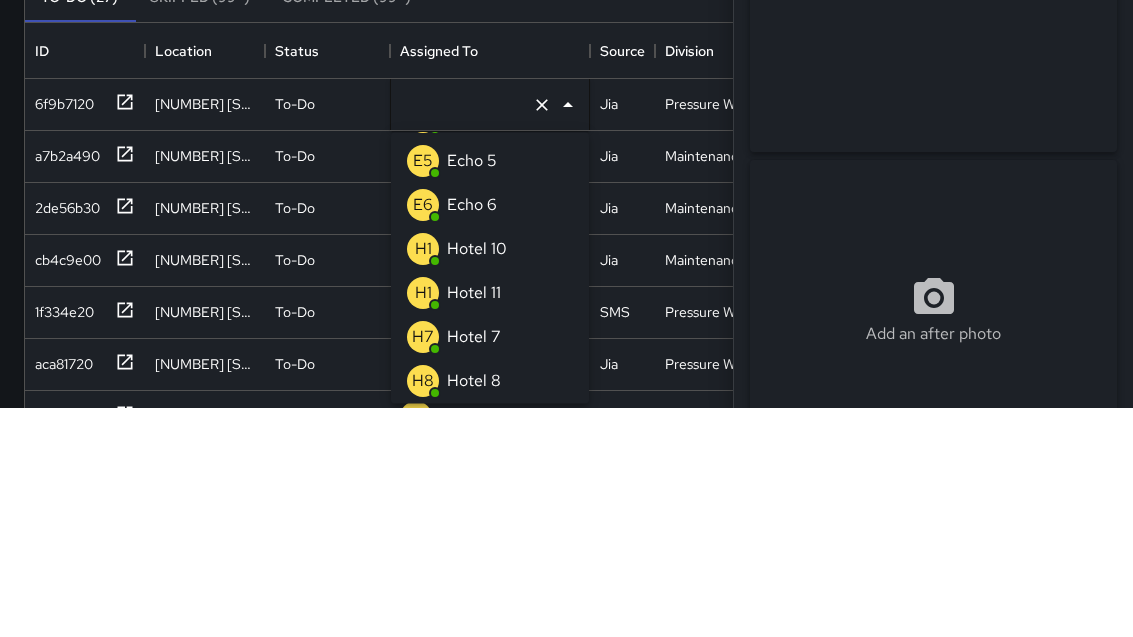 scroll, scrollTop: 268, scrollLeft: 0, axis: vertical 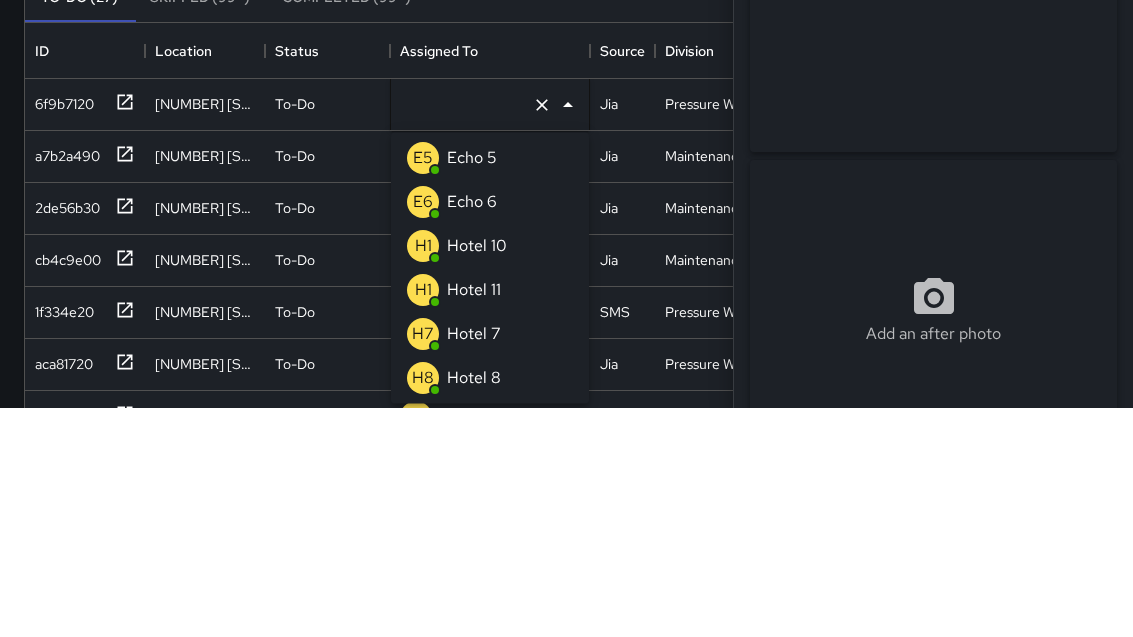 click on "E5 Echo 5" at bounding box center [490, 388] 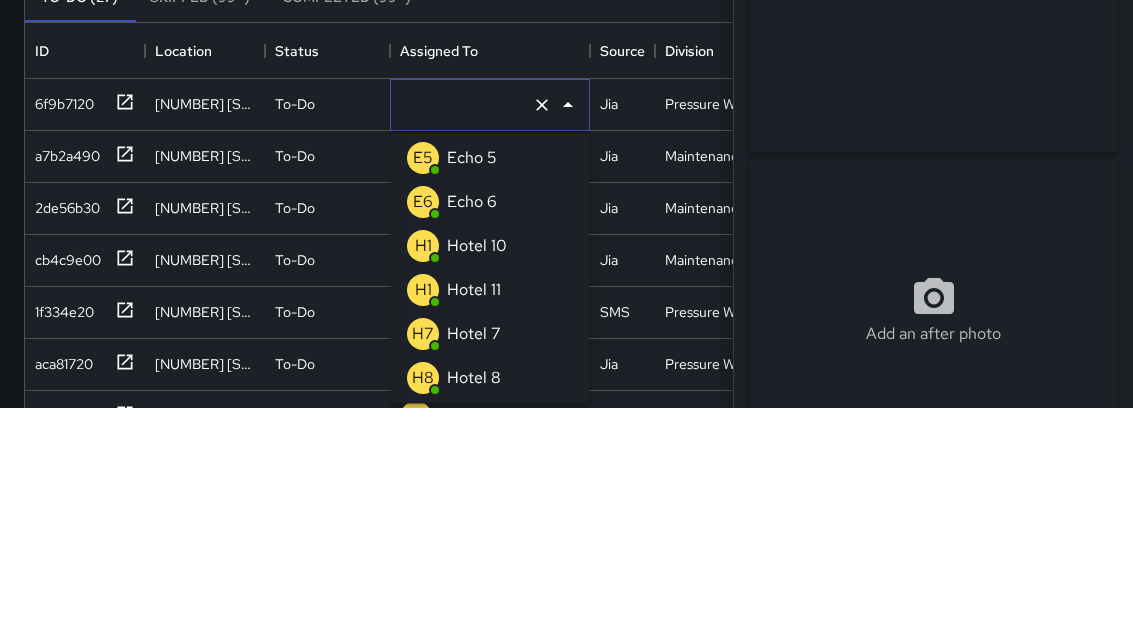 scroll, scrollTop: 229, scrollLeft: 0, axis: vertical 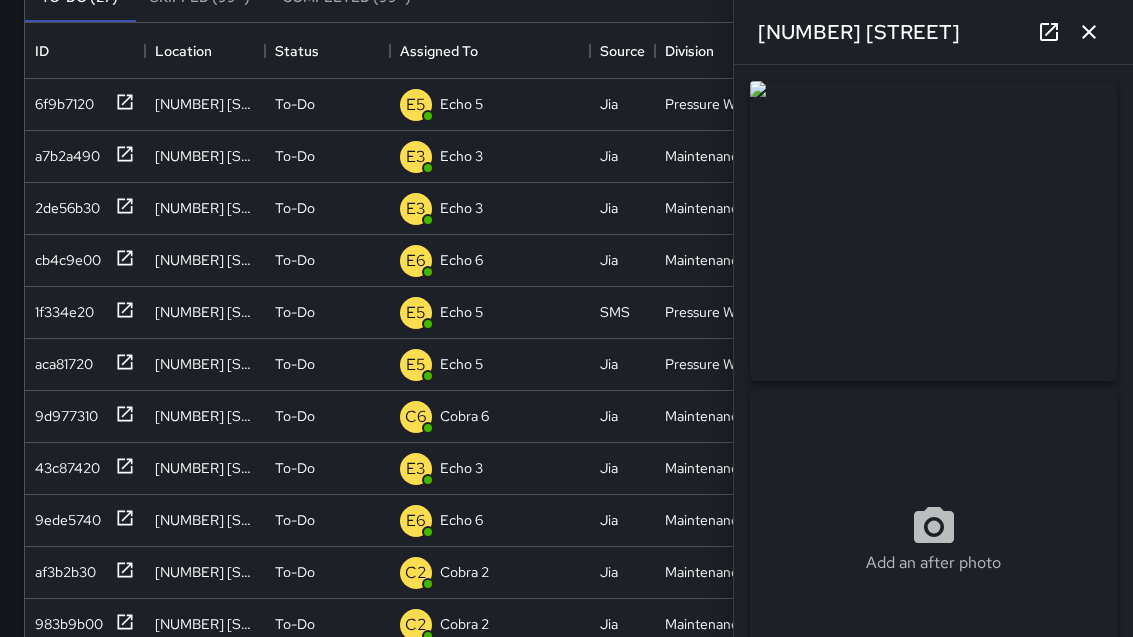 click at bounding box center (1089, 32) 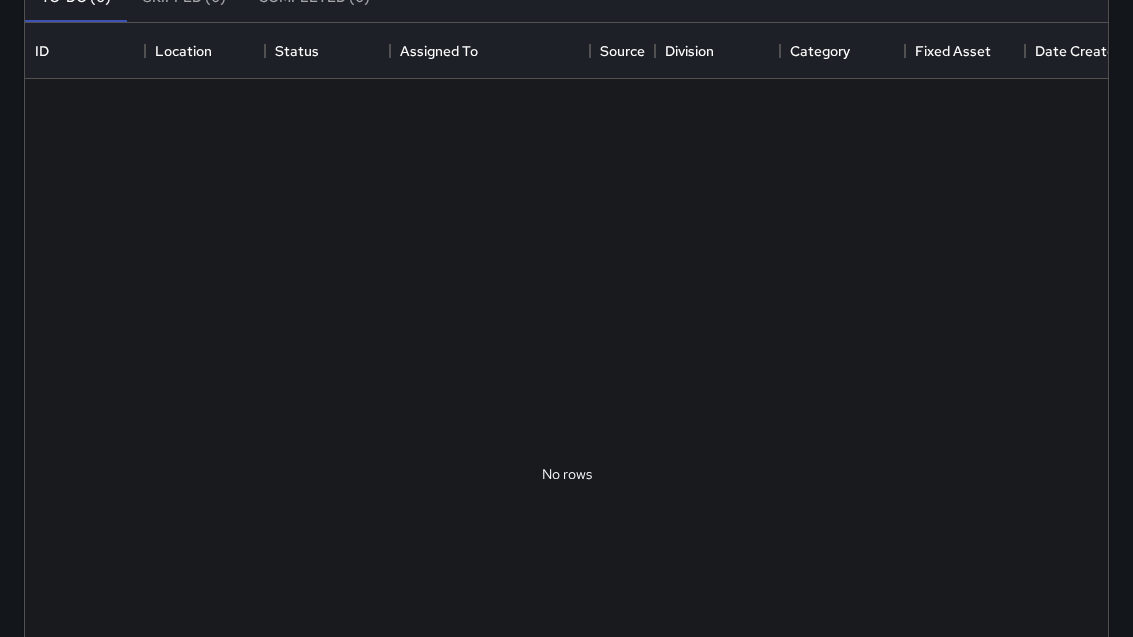 scroll, scrollTop: 1, scrollLeft: 1, axis: both 